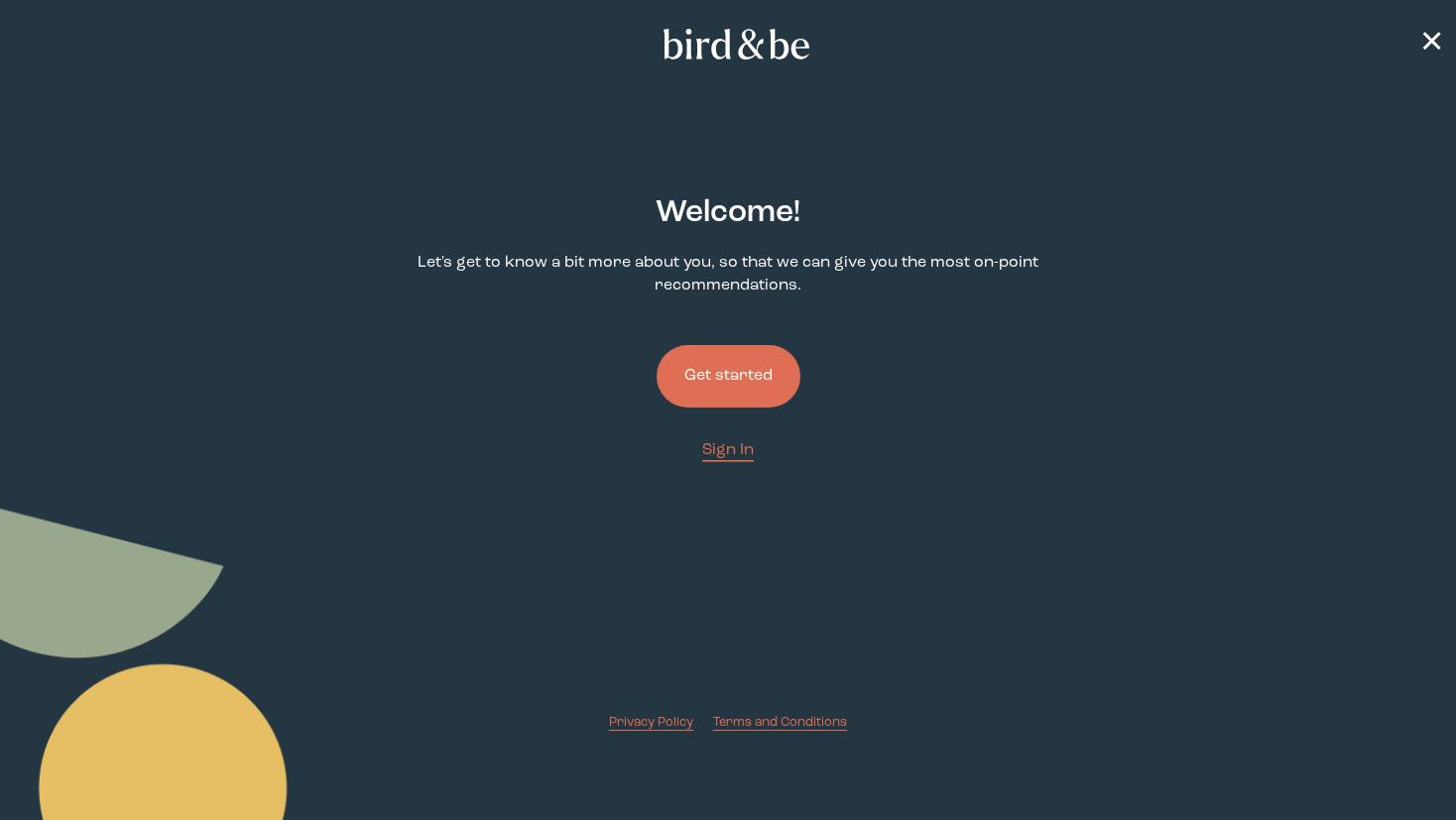 scroll, scrollTop: 0, scrollLeft: 0, axis: both 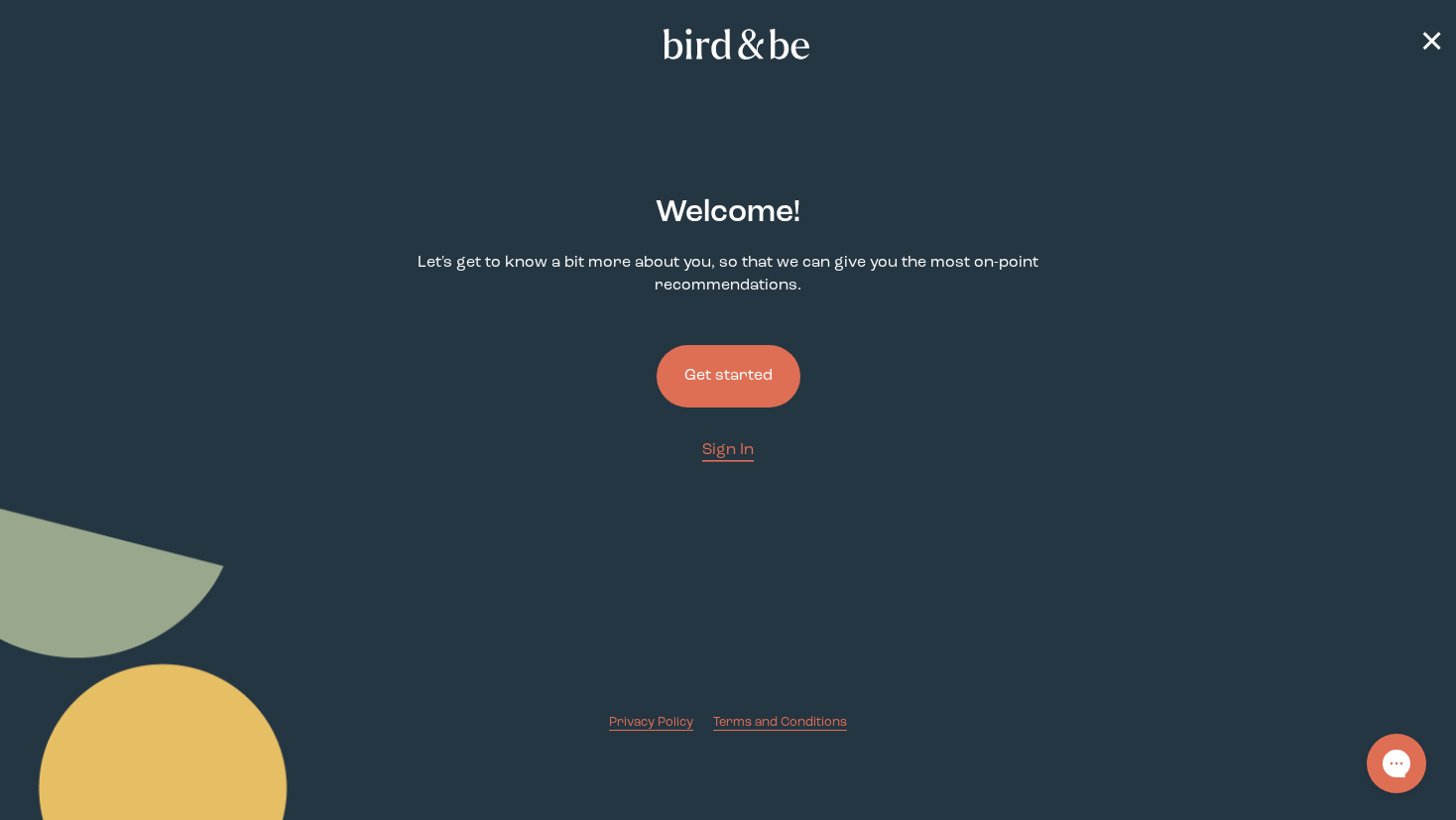 click on "Get started" at bounding box center (728, 376) 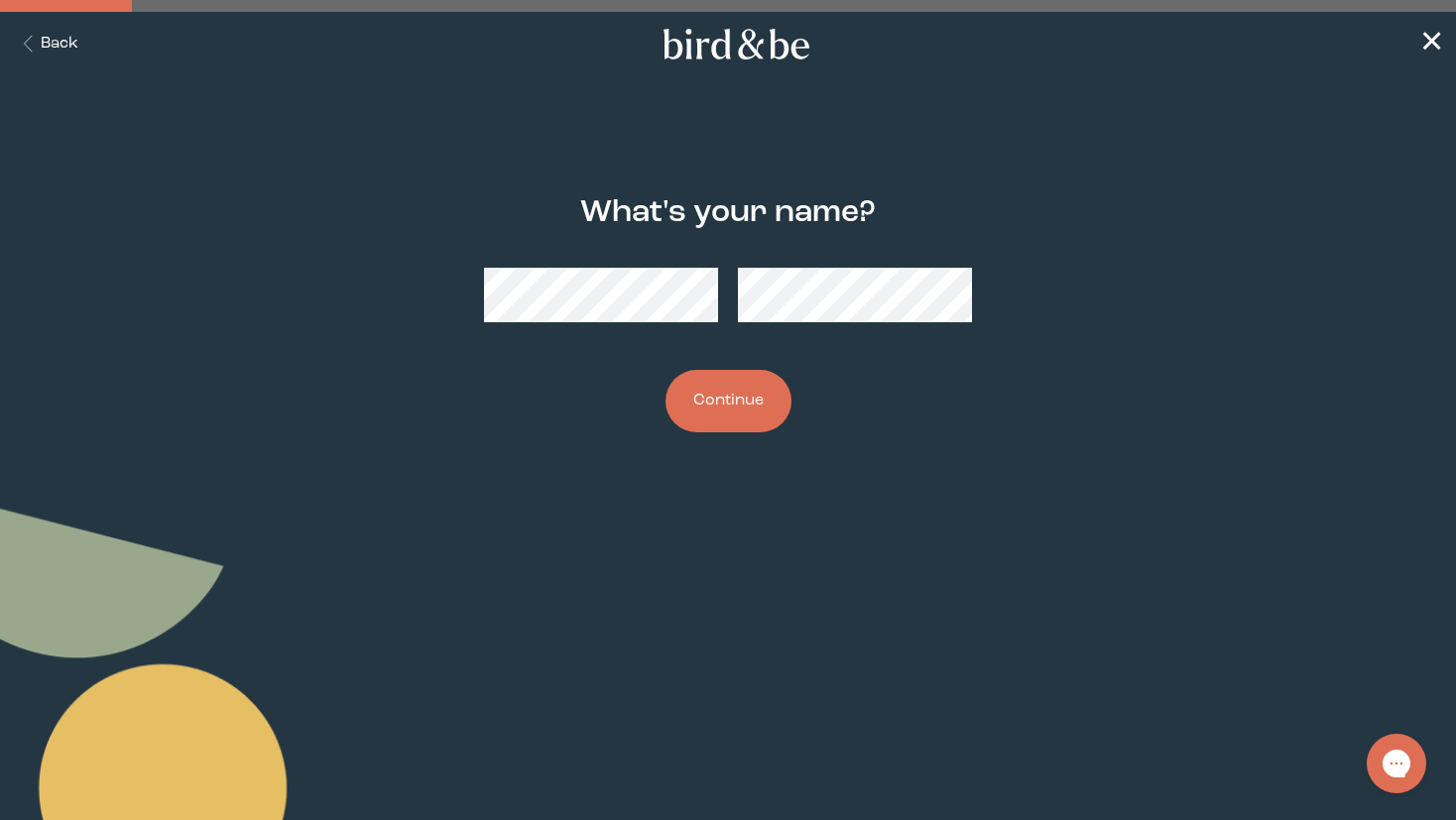 click on "Continue" at bounding box center (728, 401) 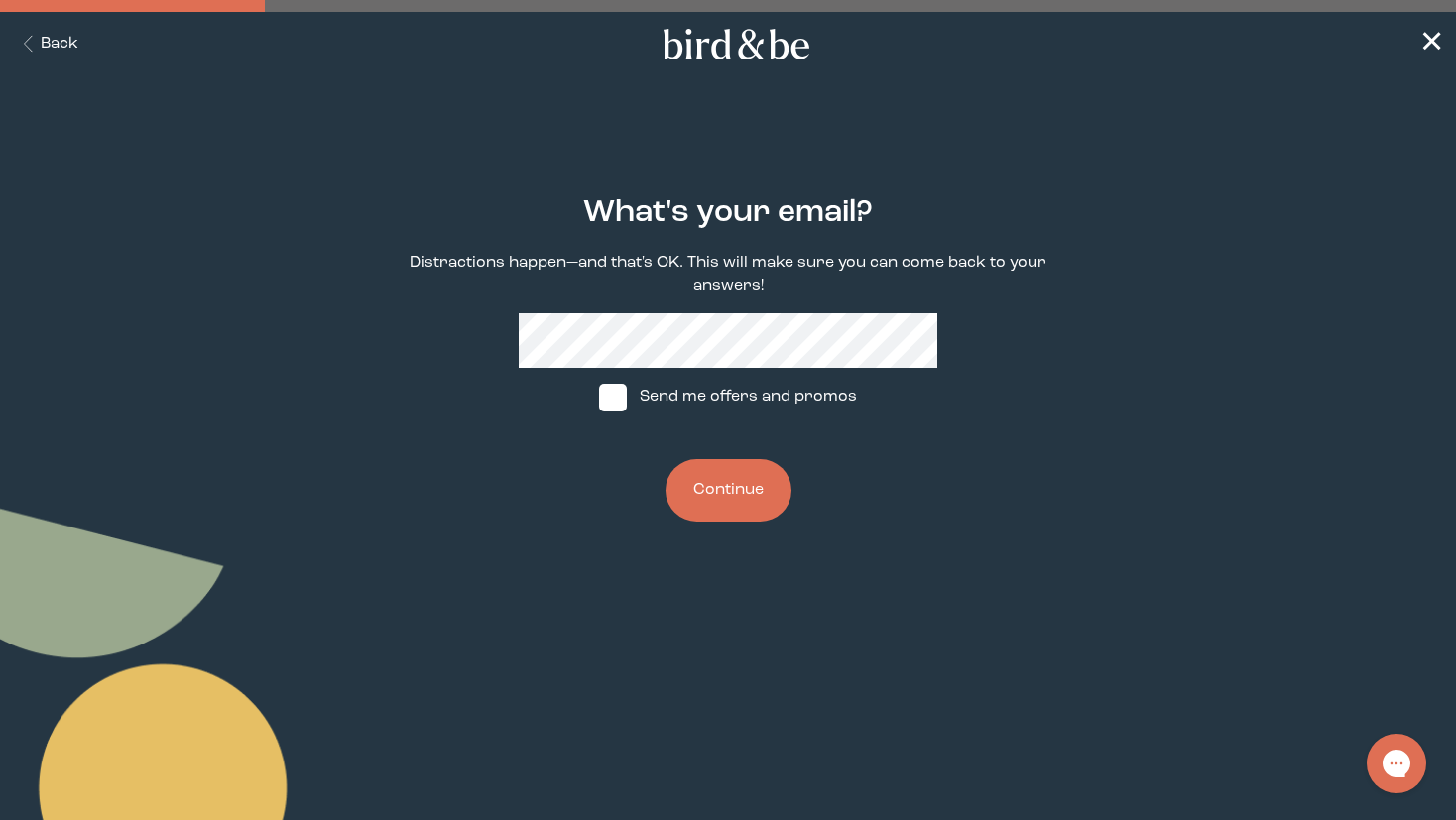 click on "Continue" at bounding box center (728, 490) 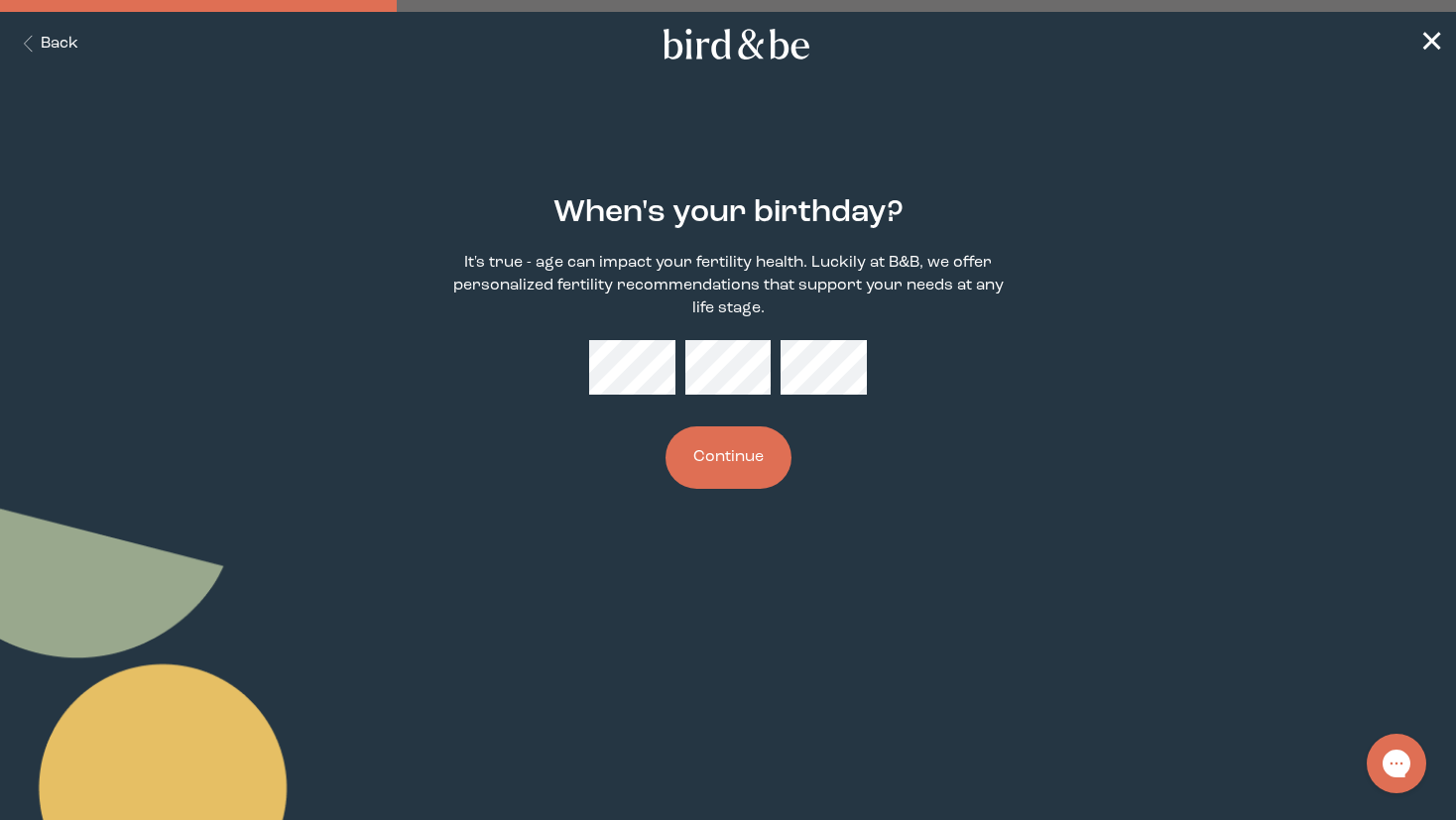 click on "When's your birthday? It's true - age can impact your fertility health. Luckily at B&B, we offer personalized fertility recommendations that support your needs at any life stage. Continue" at bounding box center (728, 342) 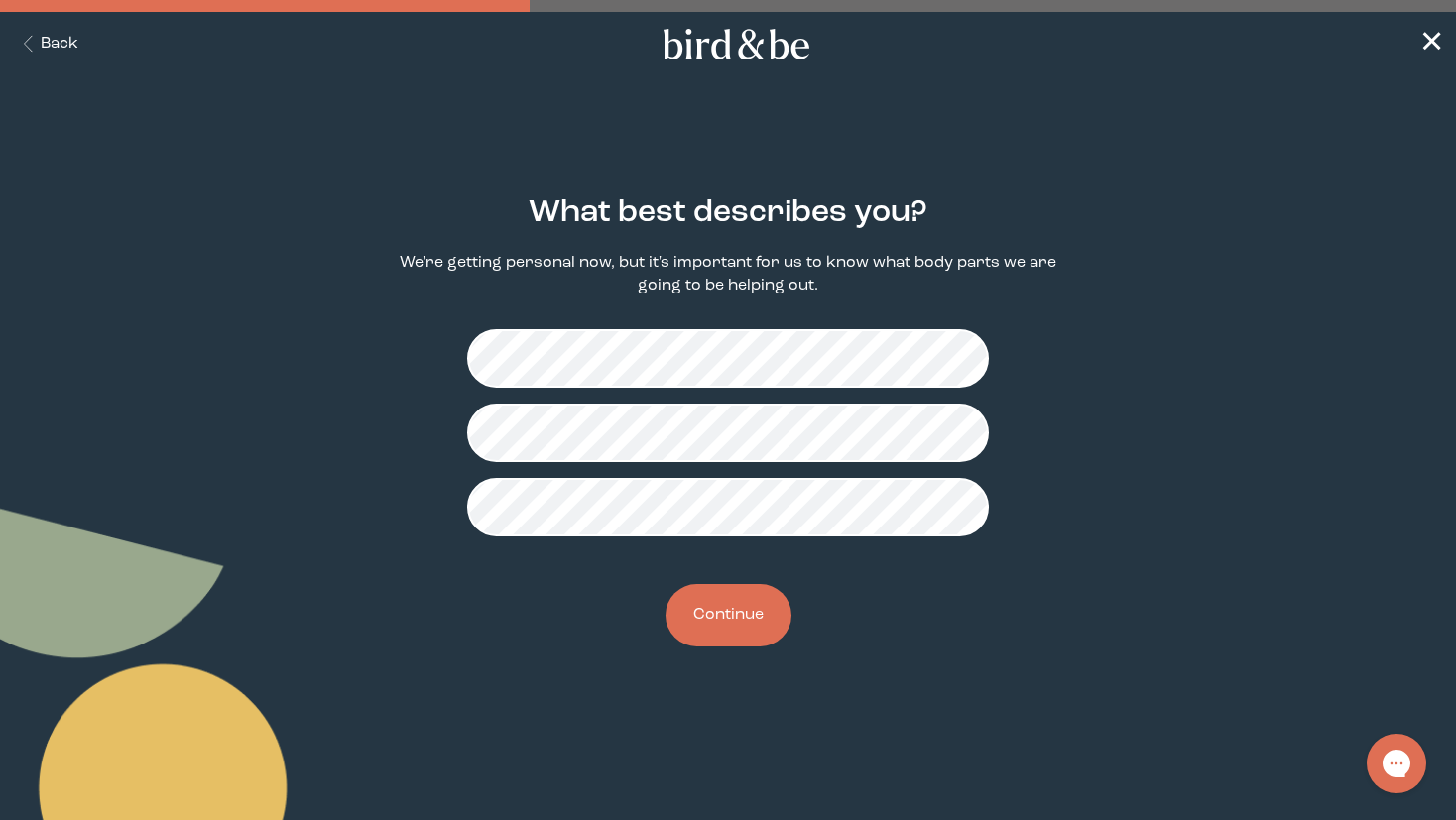 click on "Continue" at bounding box center [728, 615] 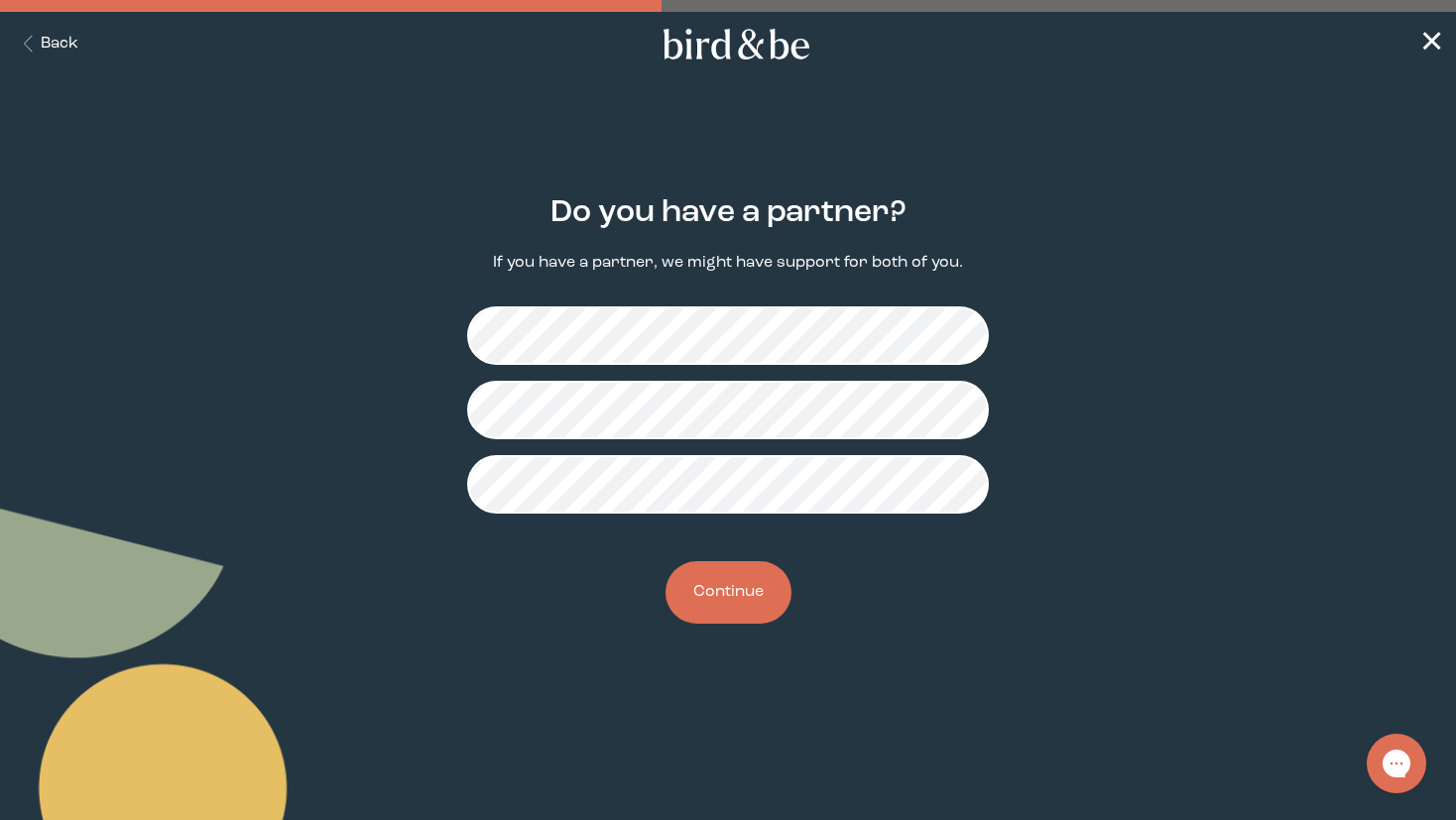click on "Continue" at bounding box center (728, 592) 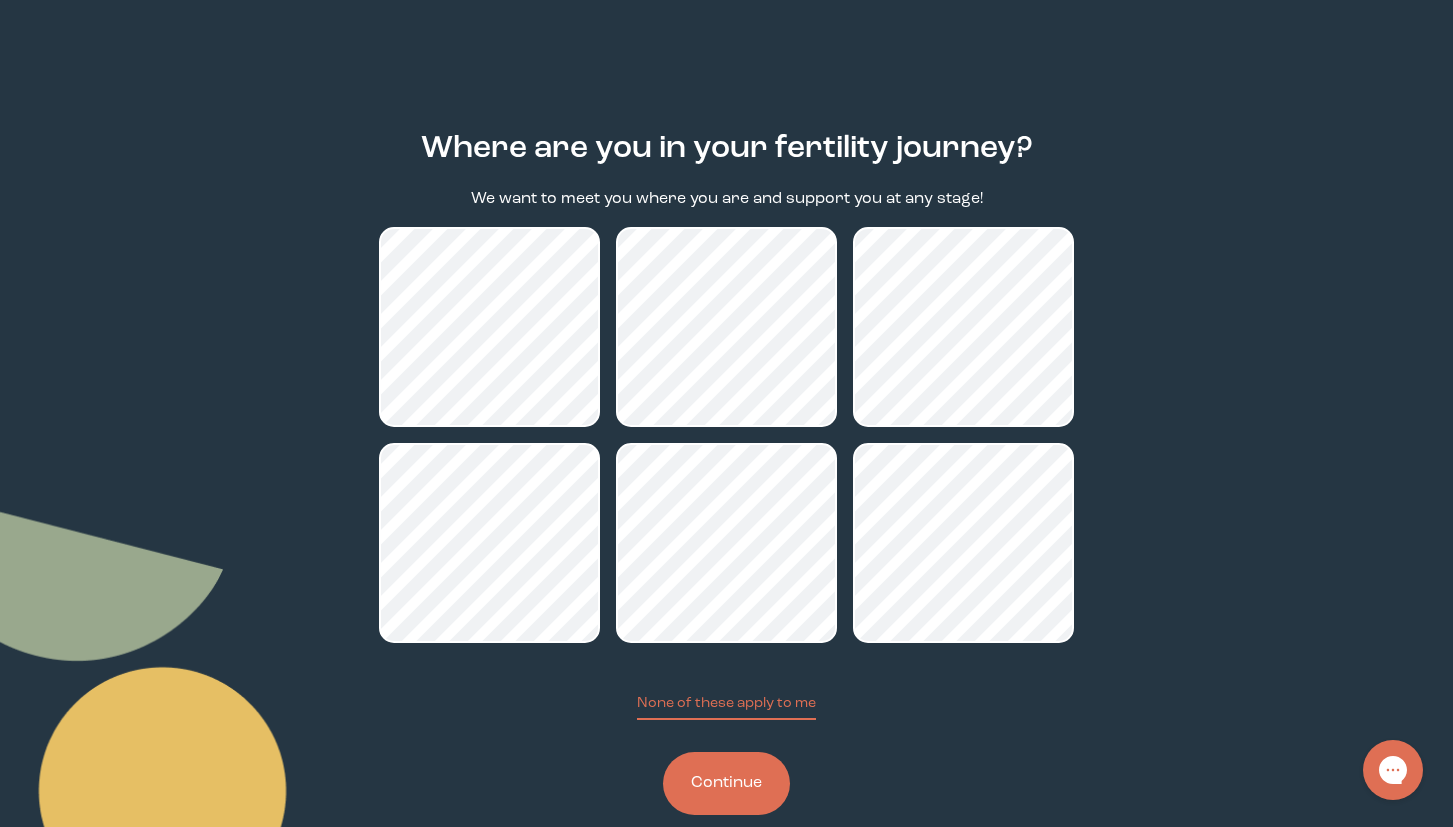 scroll, scrollTop: 101, scrollLeft: 0, axis: vertical 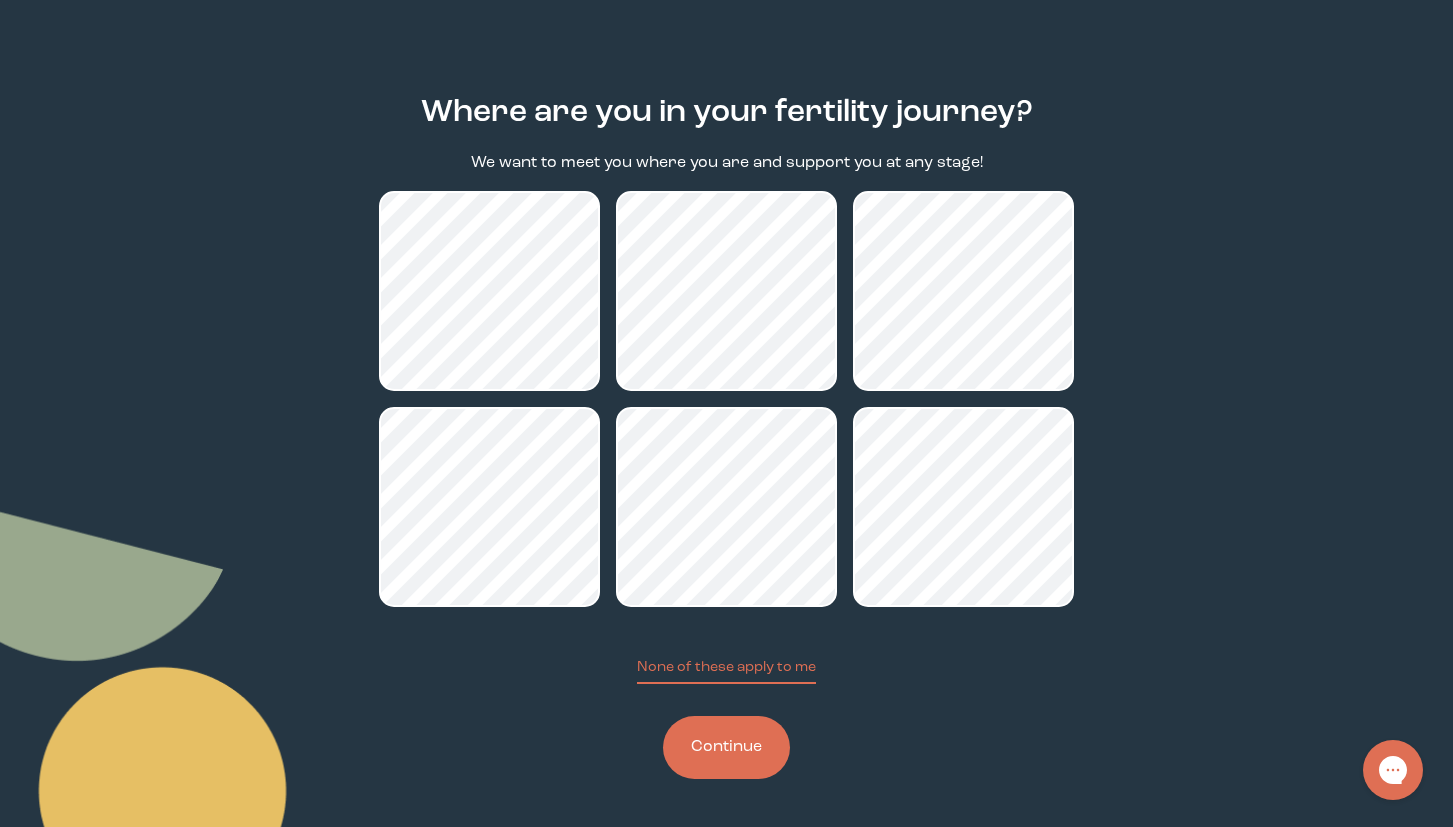 click on "Continue" at bounding box center (726, 747) 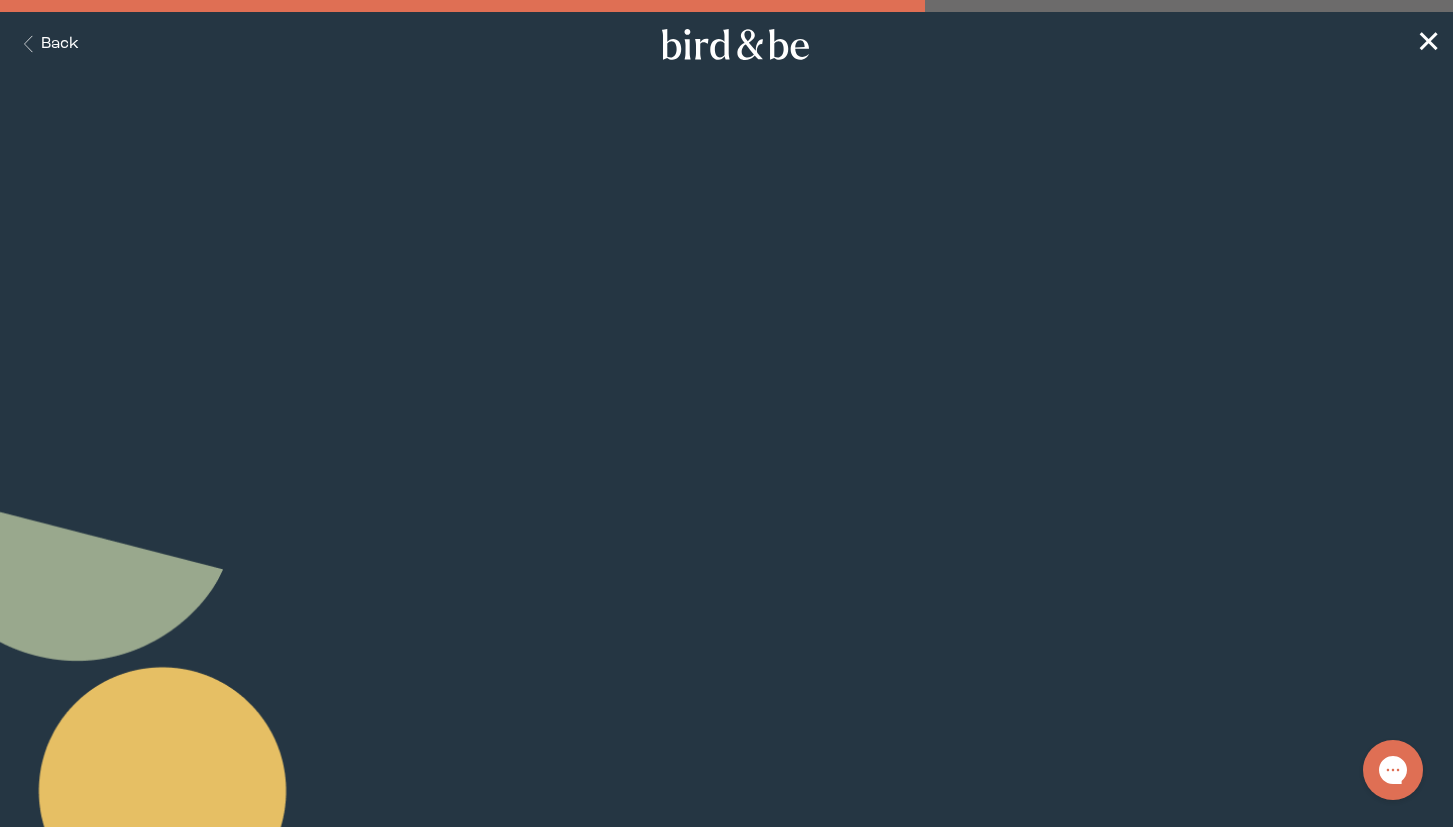 scroll, scrollTop: 0, scrollLeft: 0, axis: both 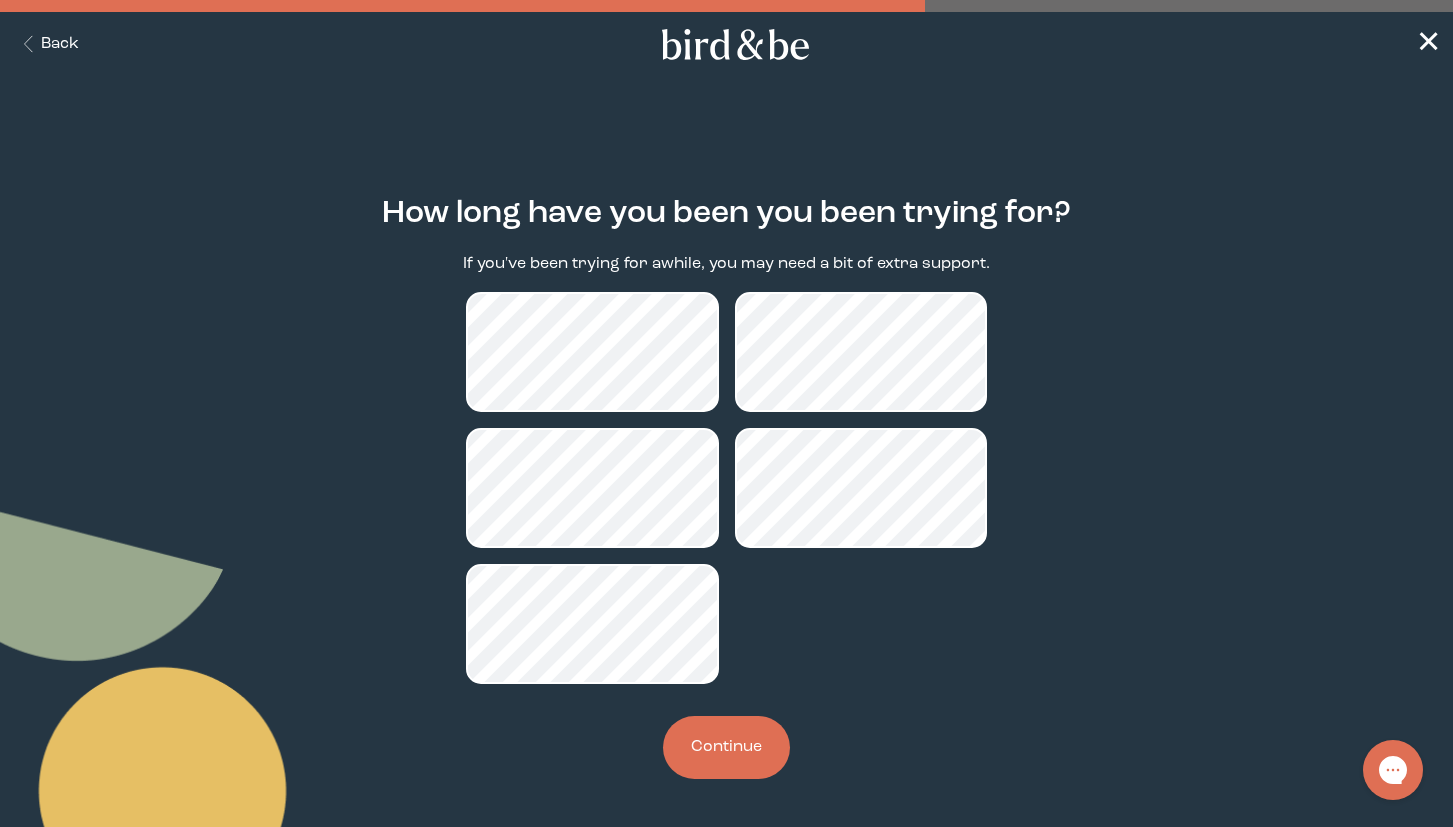 click on "Continue" at bounding box center (726, 747) 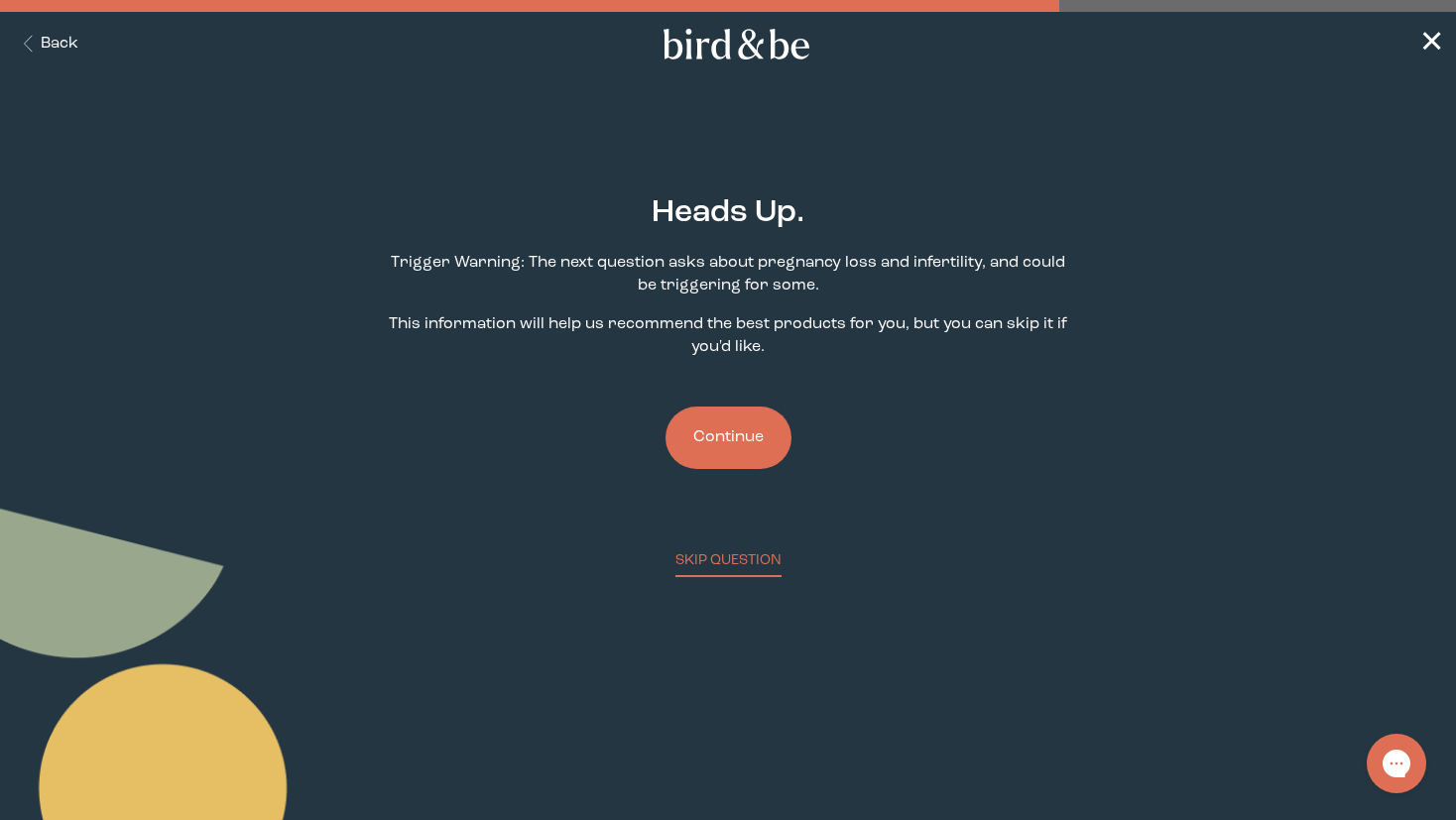 click on "Continue" at bounding box center (728, 437) 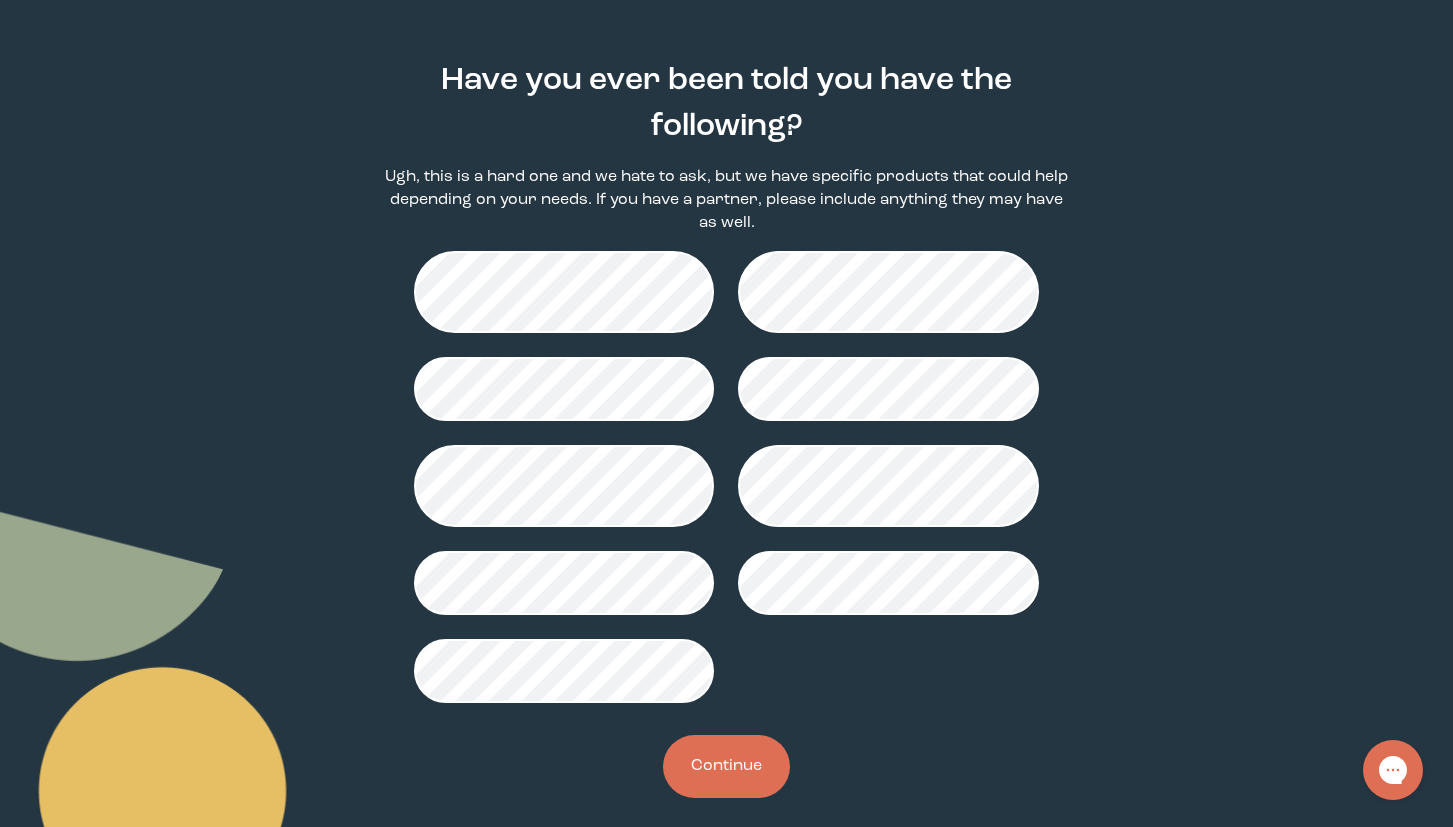 scroll, scrollTop: 152, scrollLeft: 0, axis: vertical 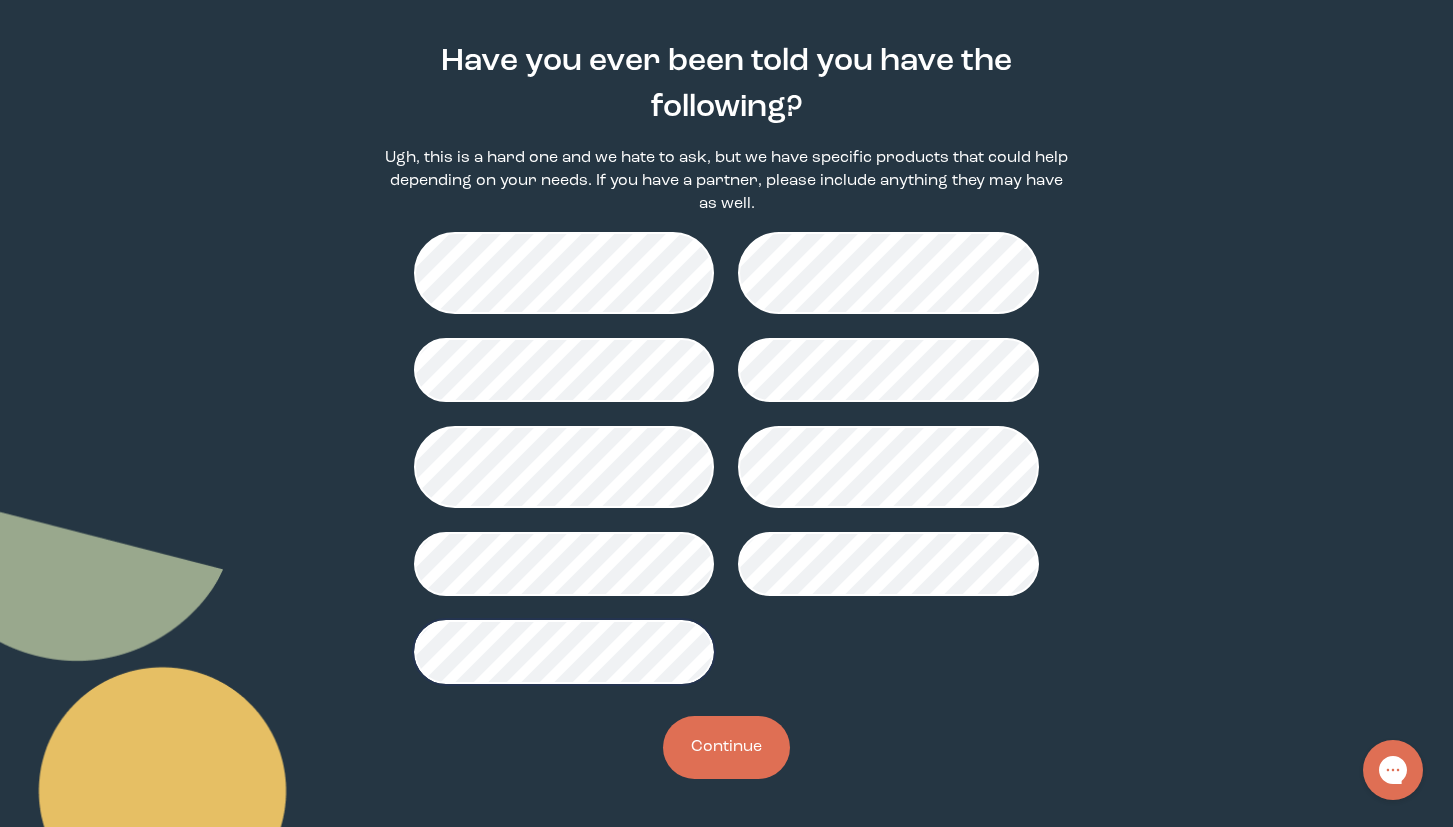 click on "Continue" at bounding box center [726, 747] 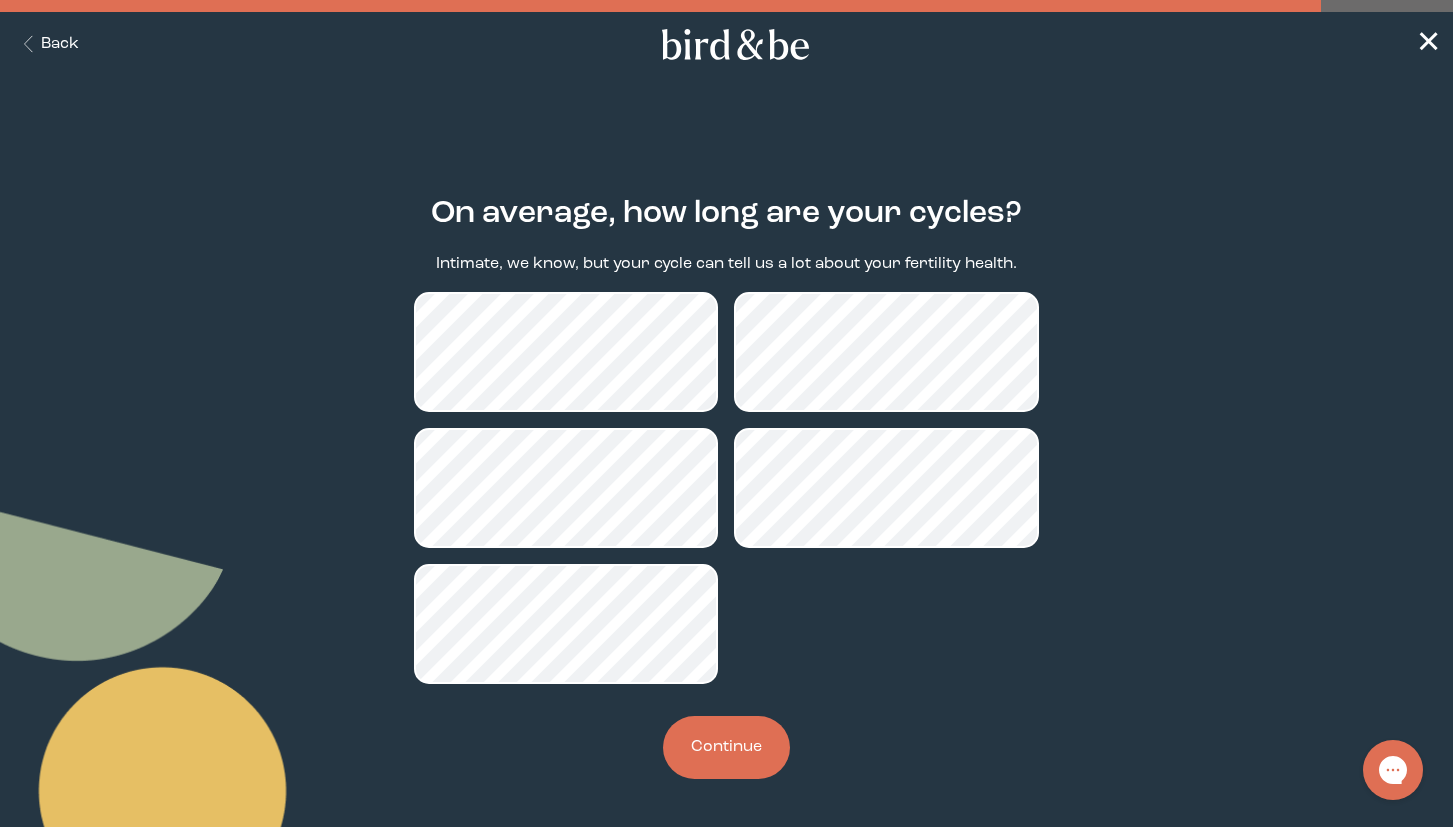 scroll, scrollTop: 0, scrollLeft: 0, axis: both 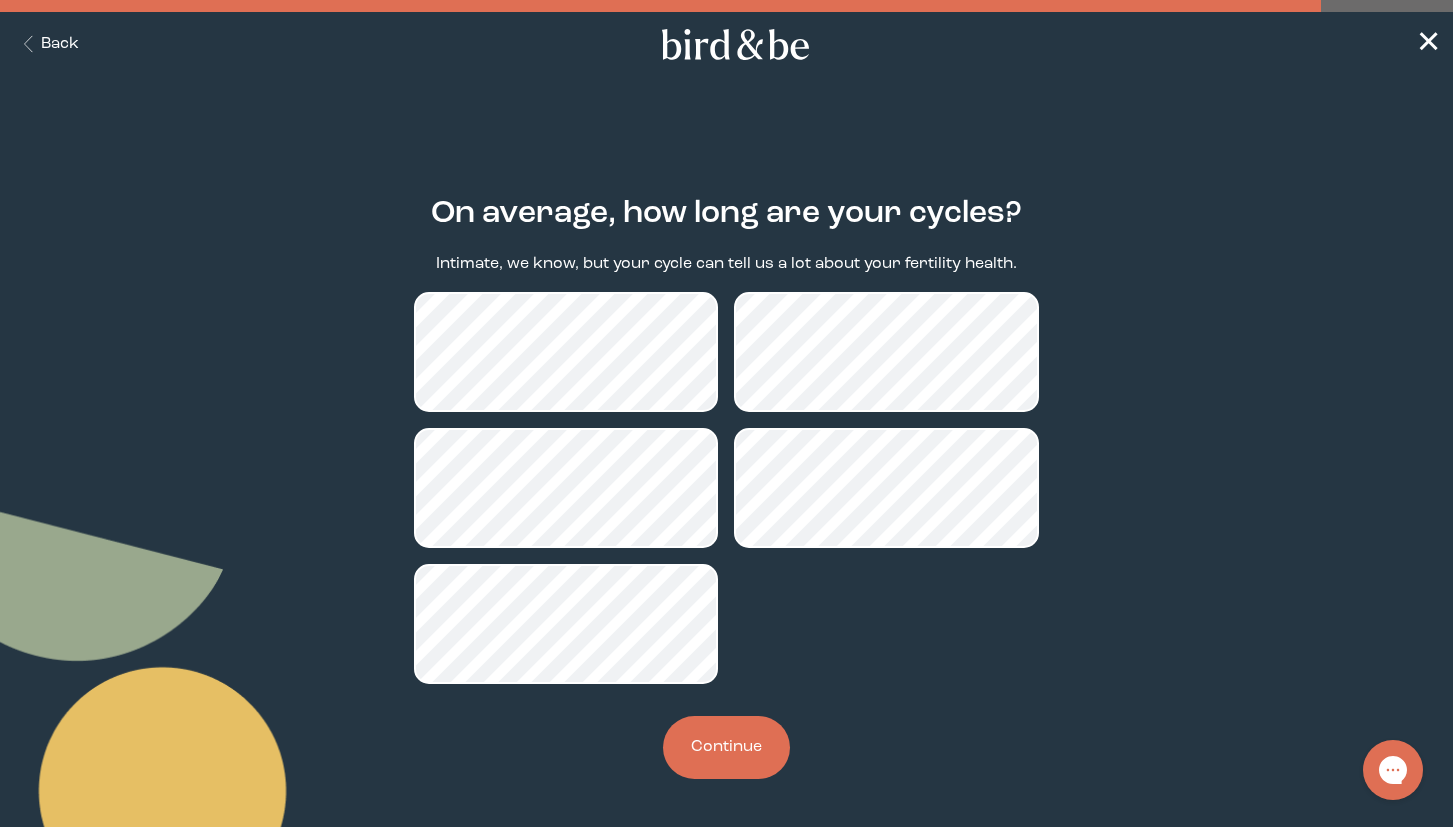 click on "Continue" at bounding box center [726, 747] 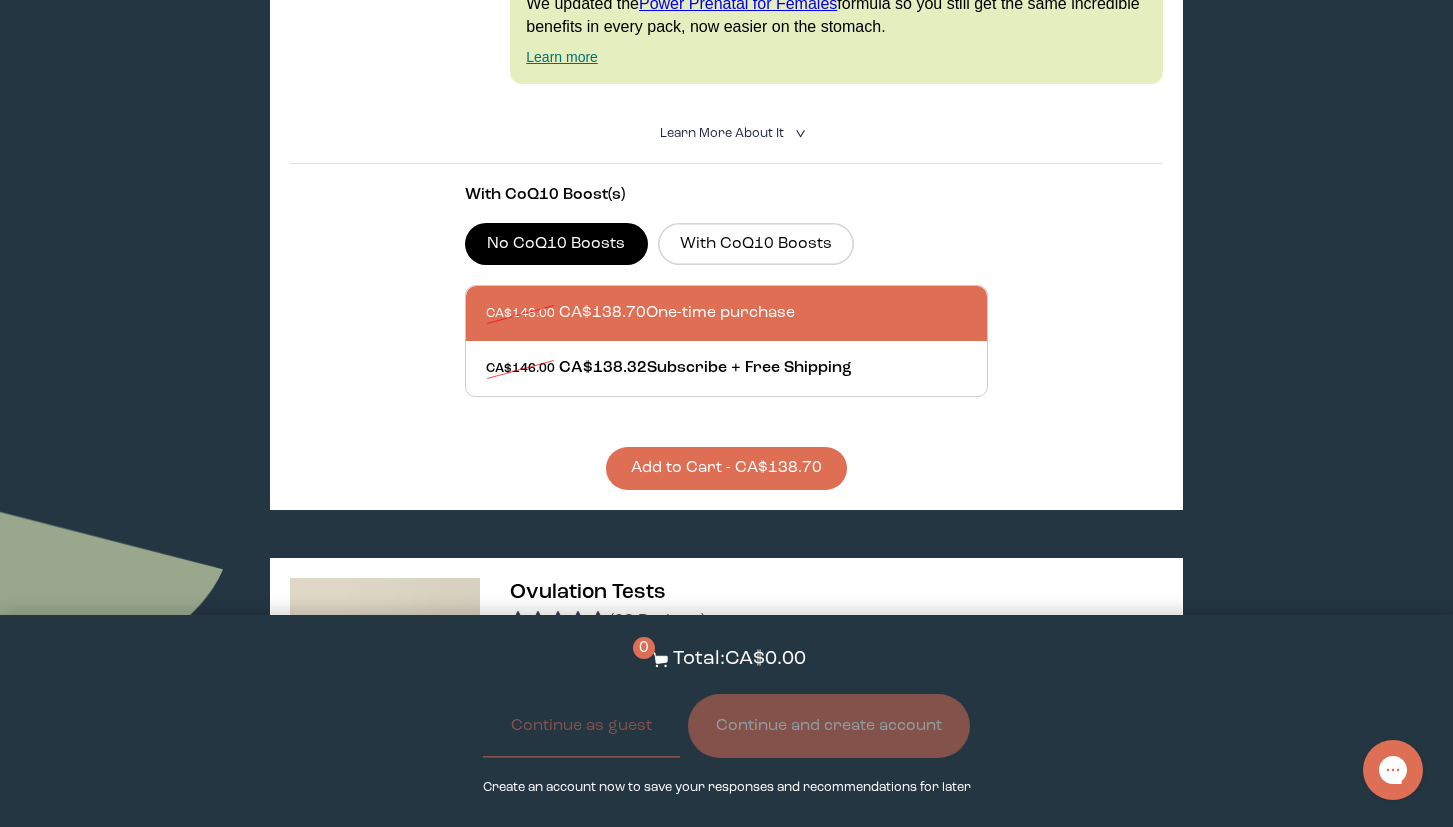 scroll, scrollTop: 700, scrollLeft: 0, axis: vertical 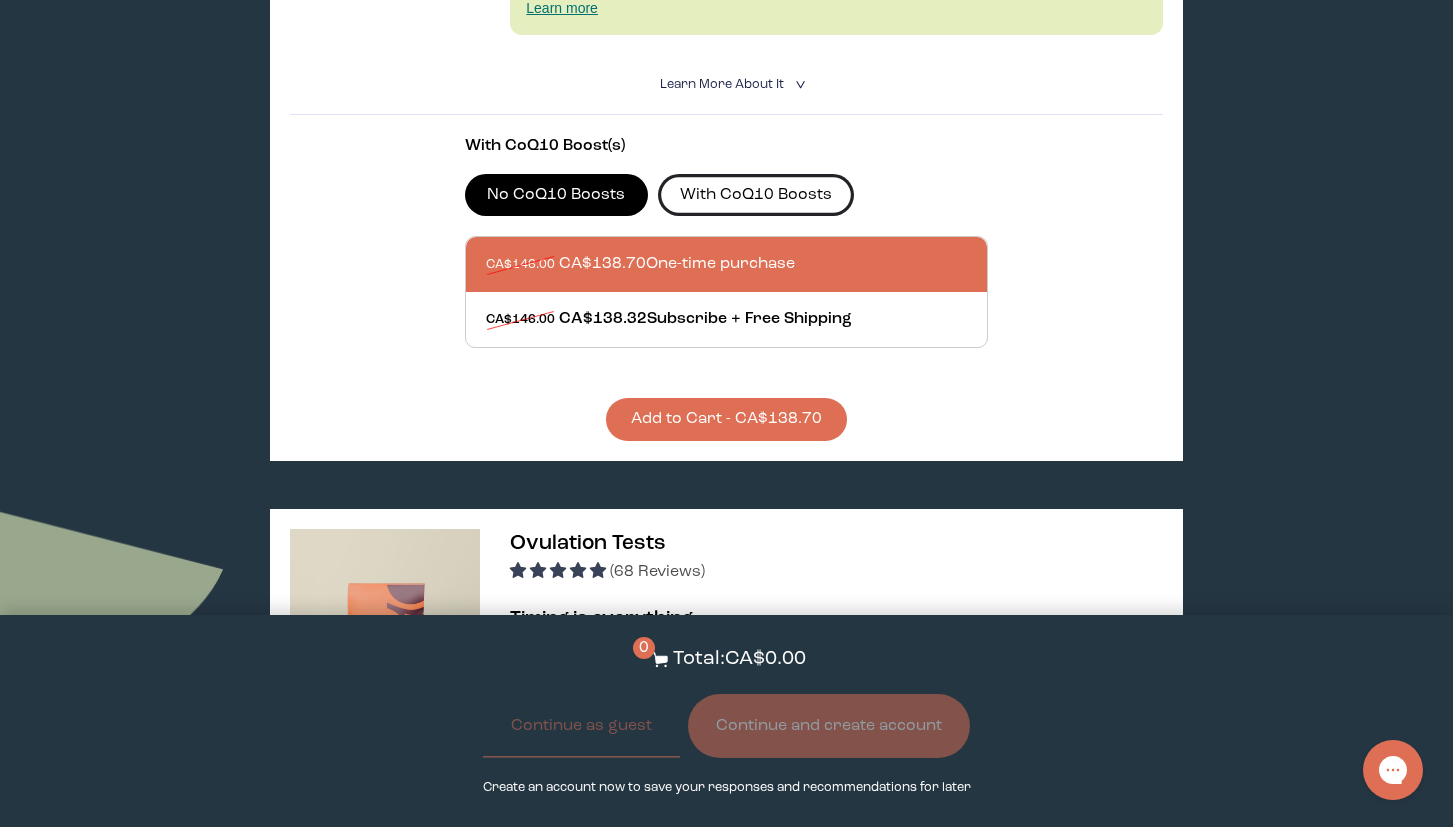 click on "With CoQ10 Boosts" at bounding box center (756, 195) 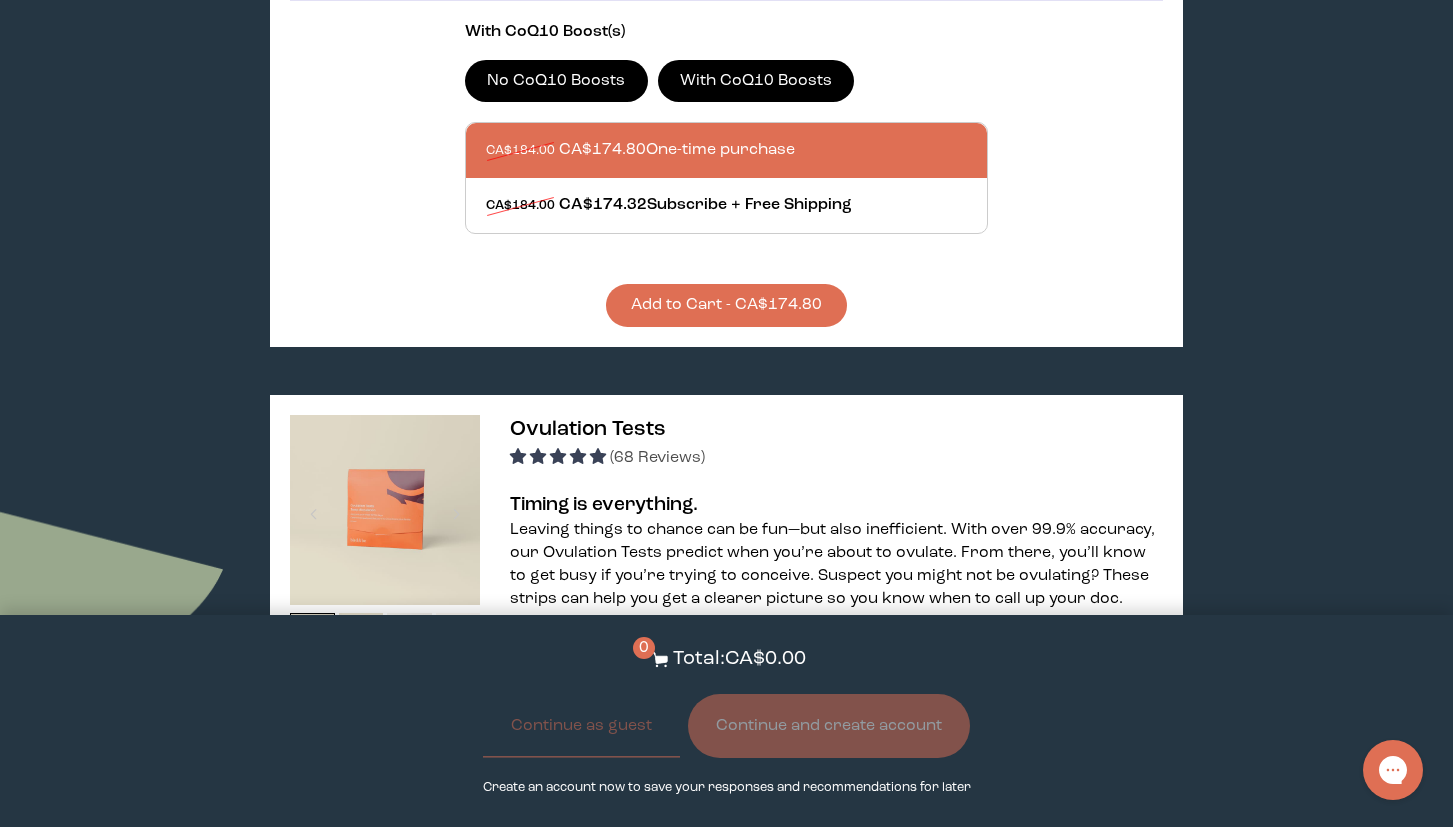 scroll, scrollTop: 700, scrollLeft: 0, axis: vertical 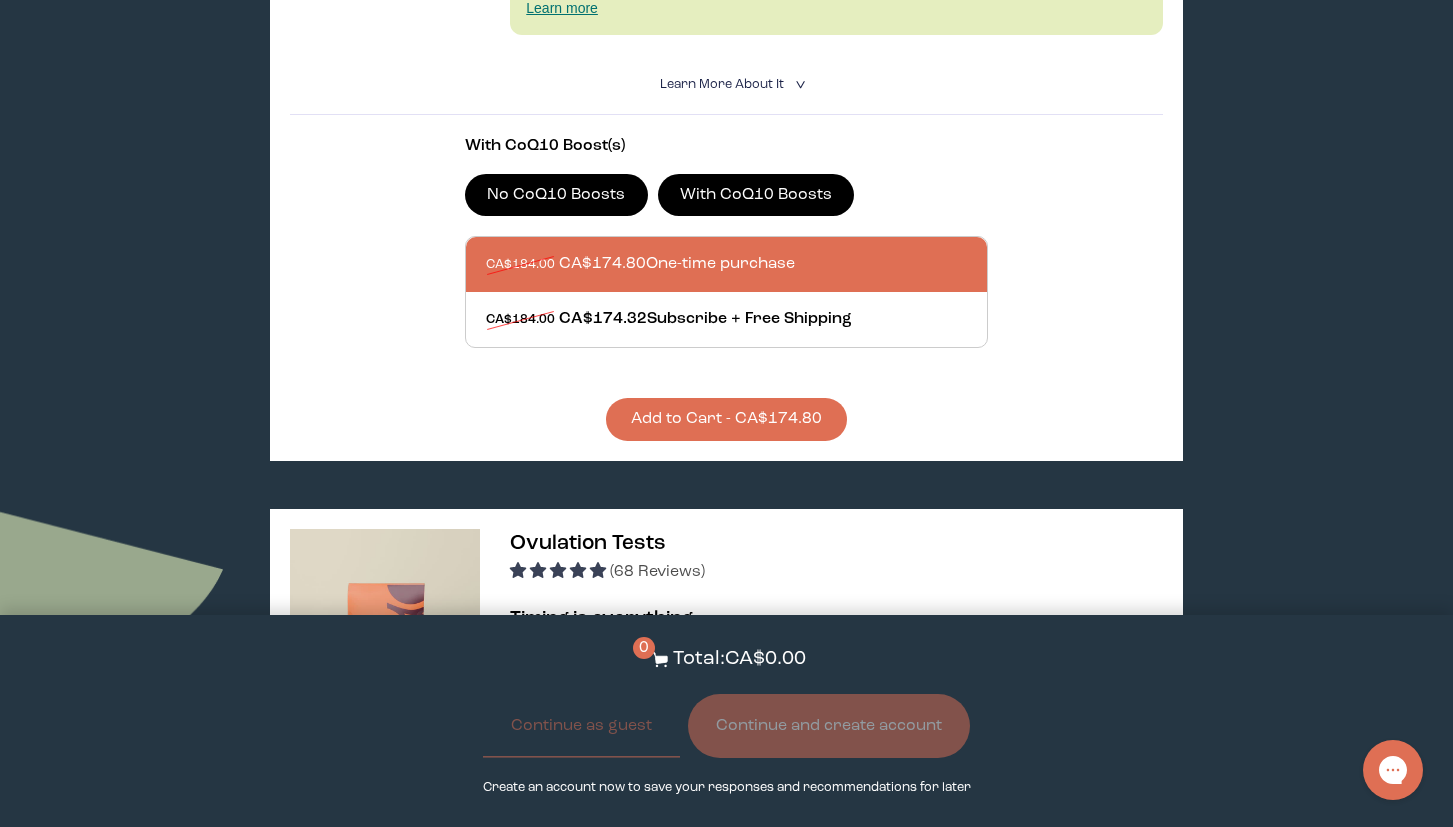 click on "No CoQ10 Boosts" at bounding box center (556, 195) 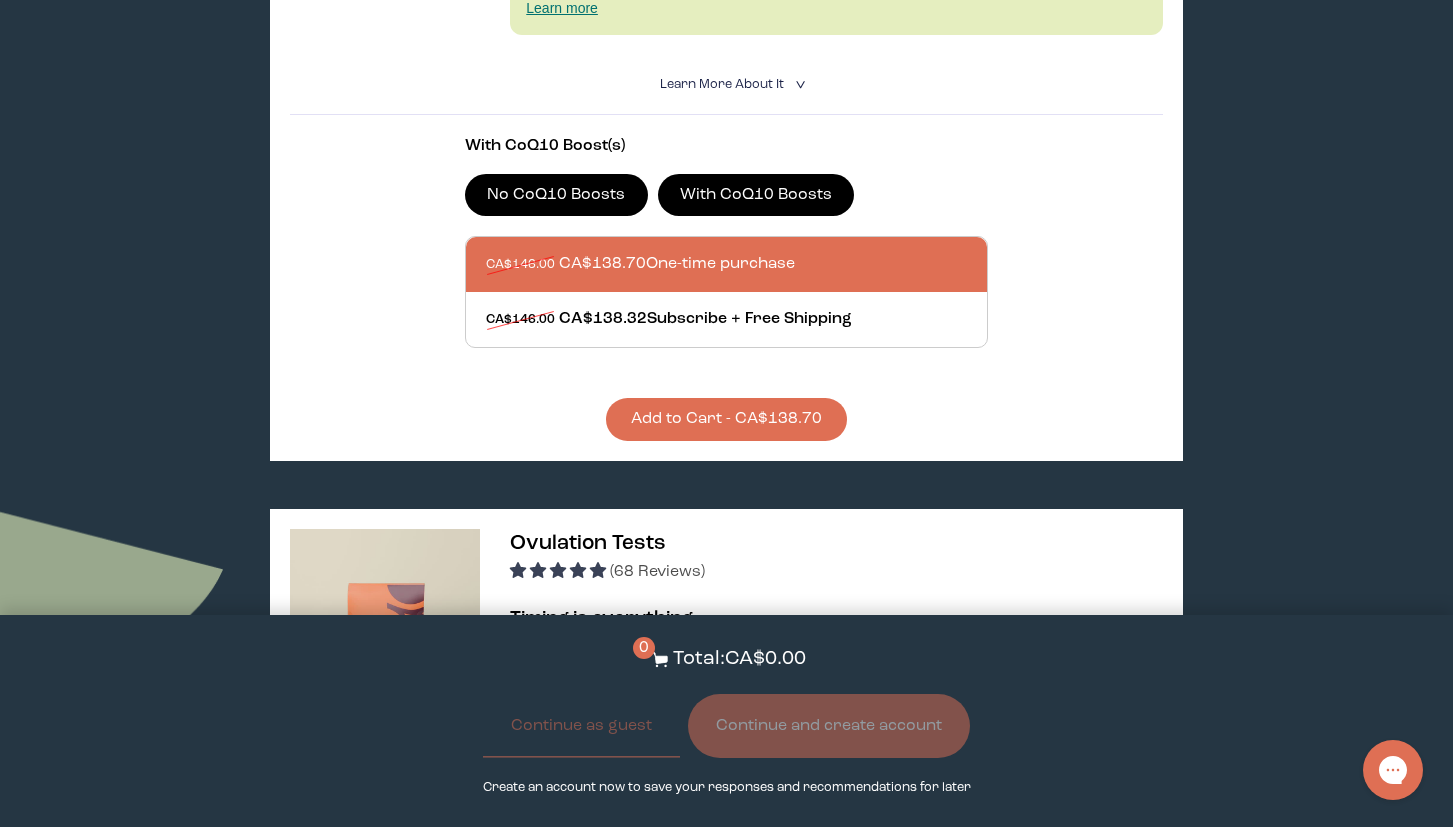 click on "With CoQ10 Boosts" at bounding box center [756, 195] 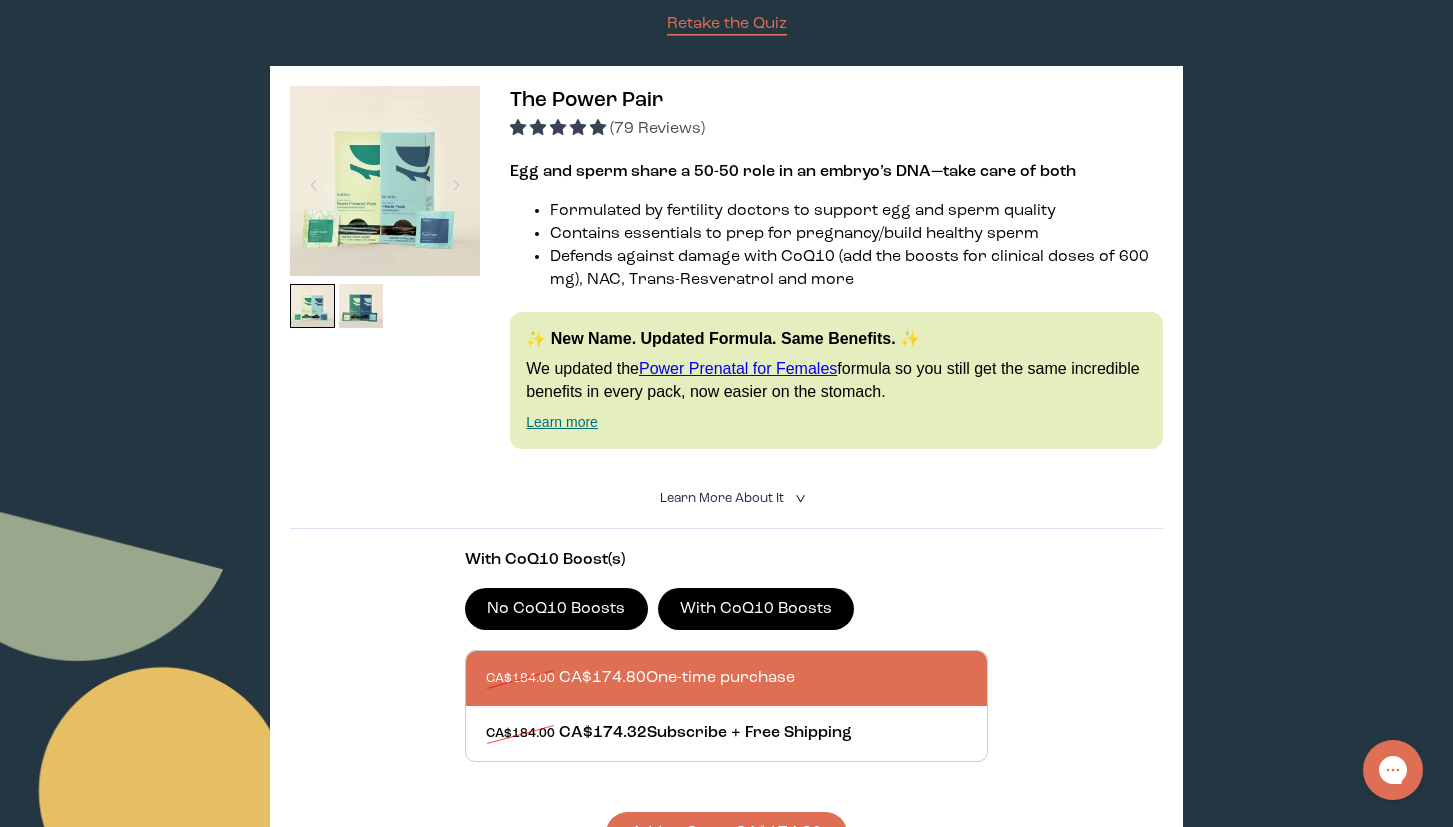 scroll, scrollTop: 300, scrollLeft: 0, axis: vertical 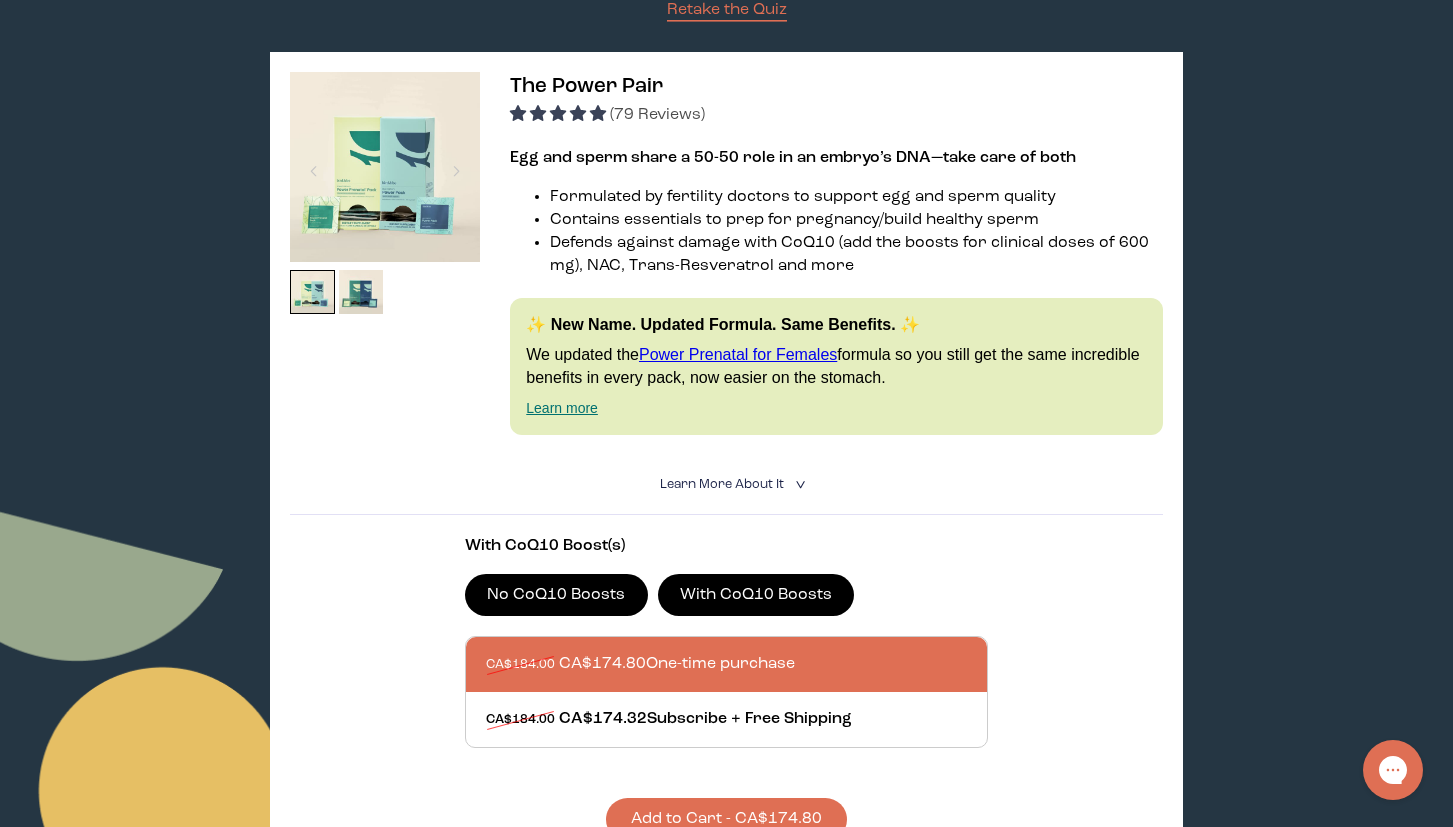 click on "No CoQ10 Boosts" at bounding box center [556, 595] 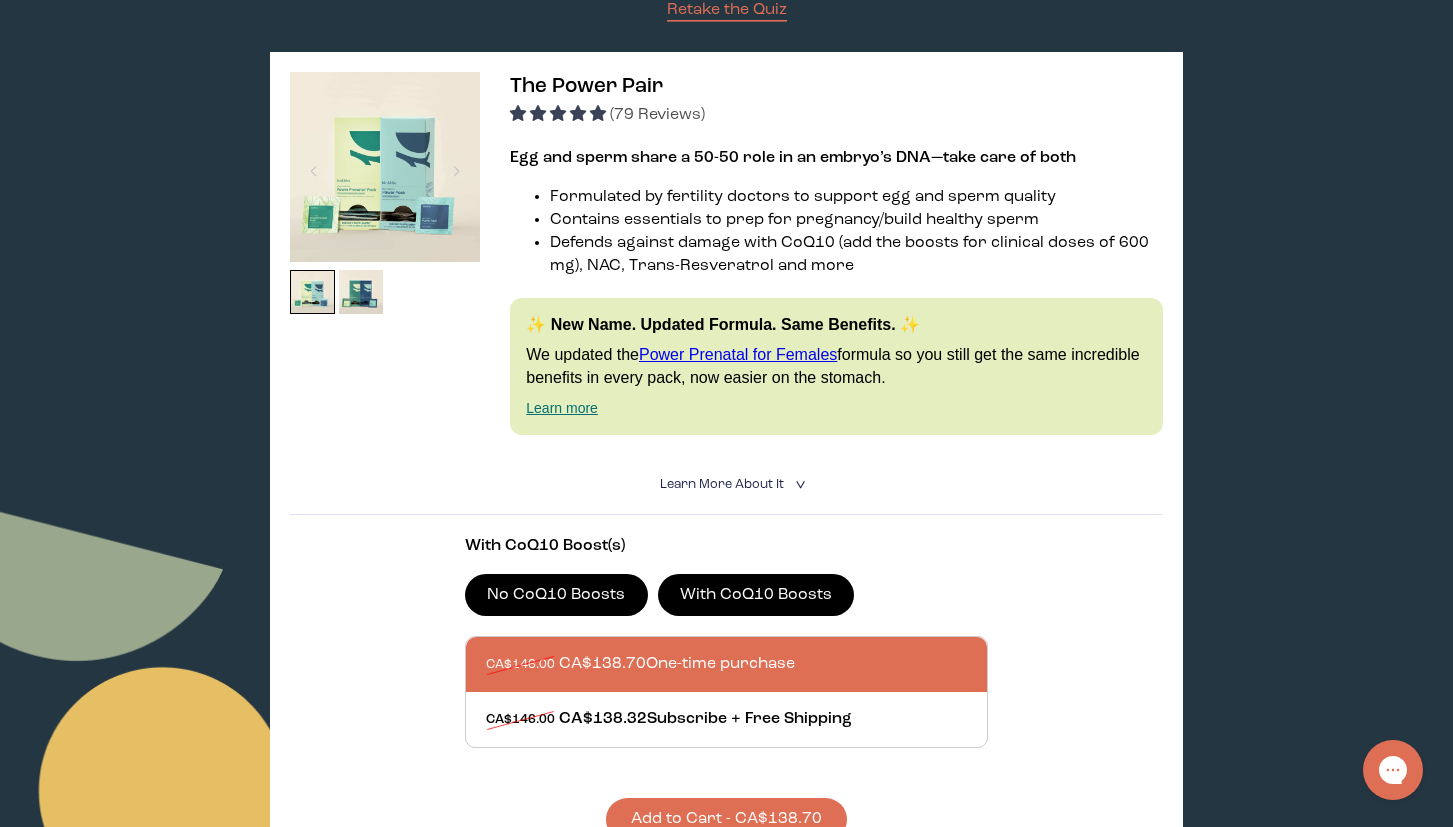 click on "With CoQ10 Boosts" at bounding box center [756, 595] 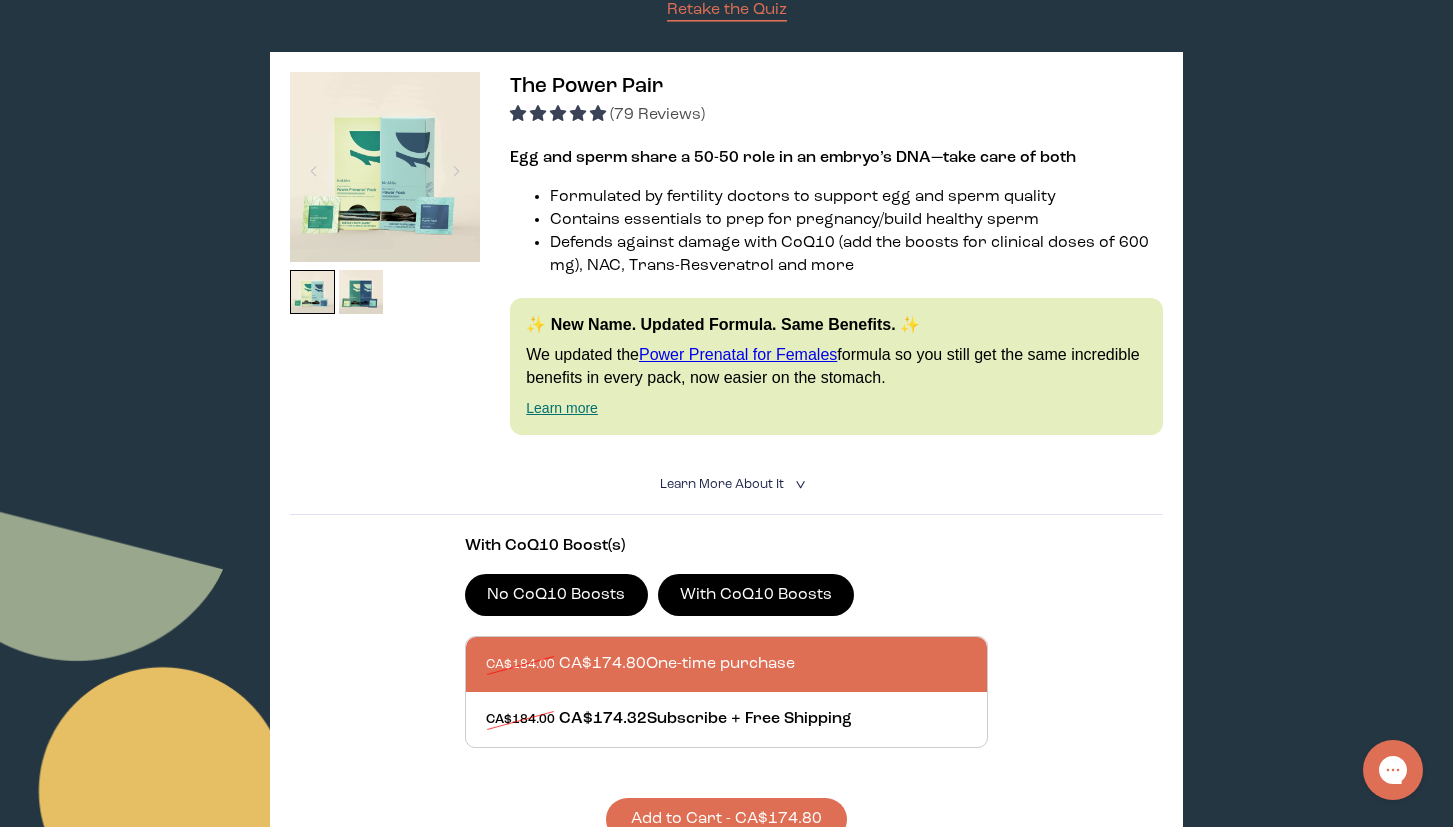 click on "Learn More About it   <" at bounding box center (727, 484) 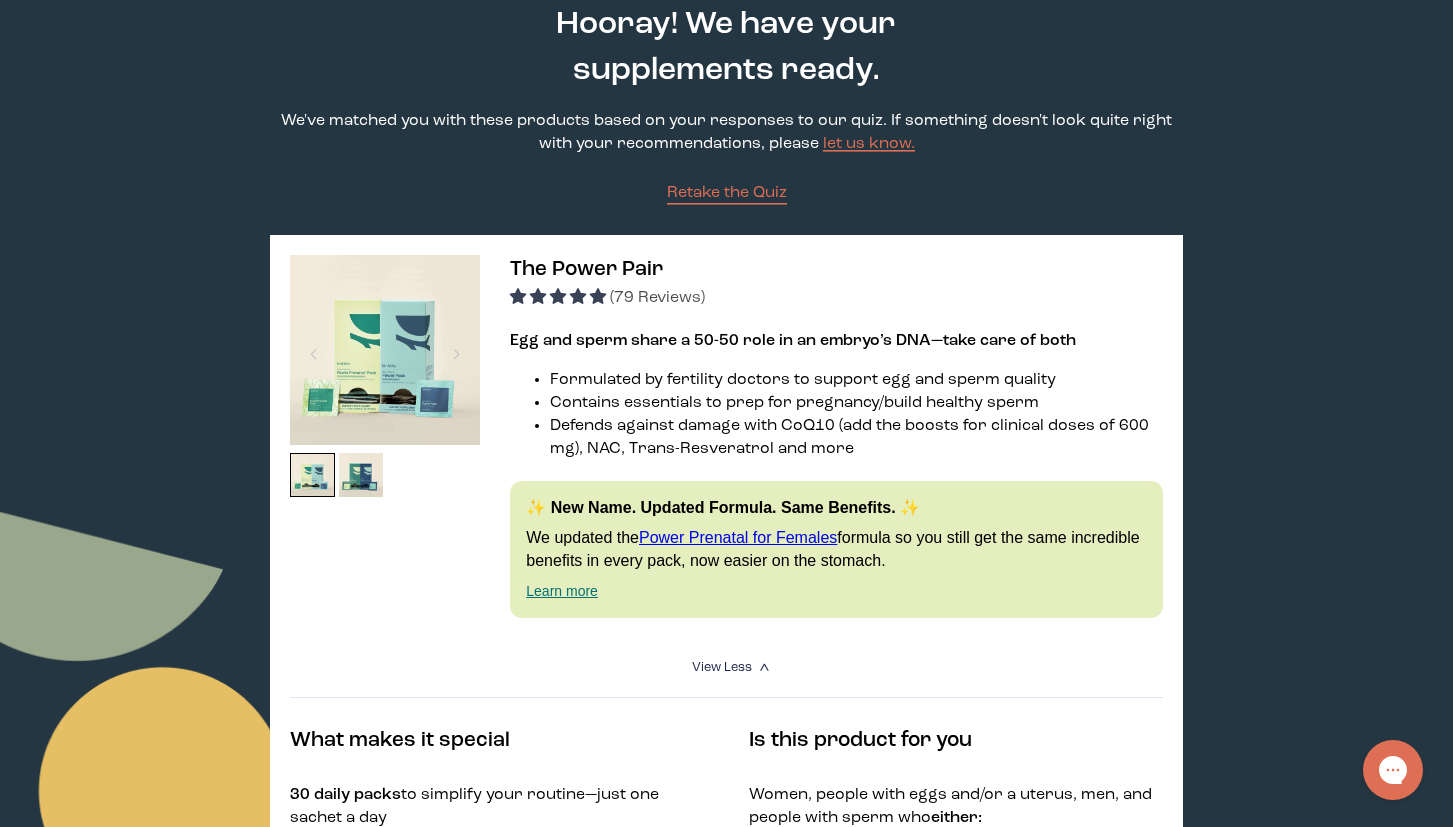 scroll, scrollTop: 0, scrollLeft: 0, axis: both 